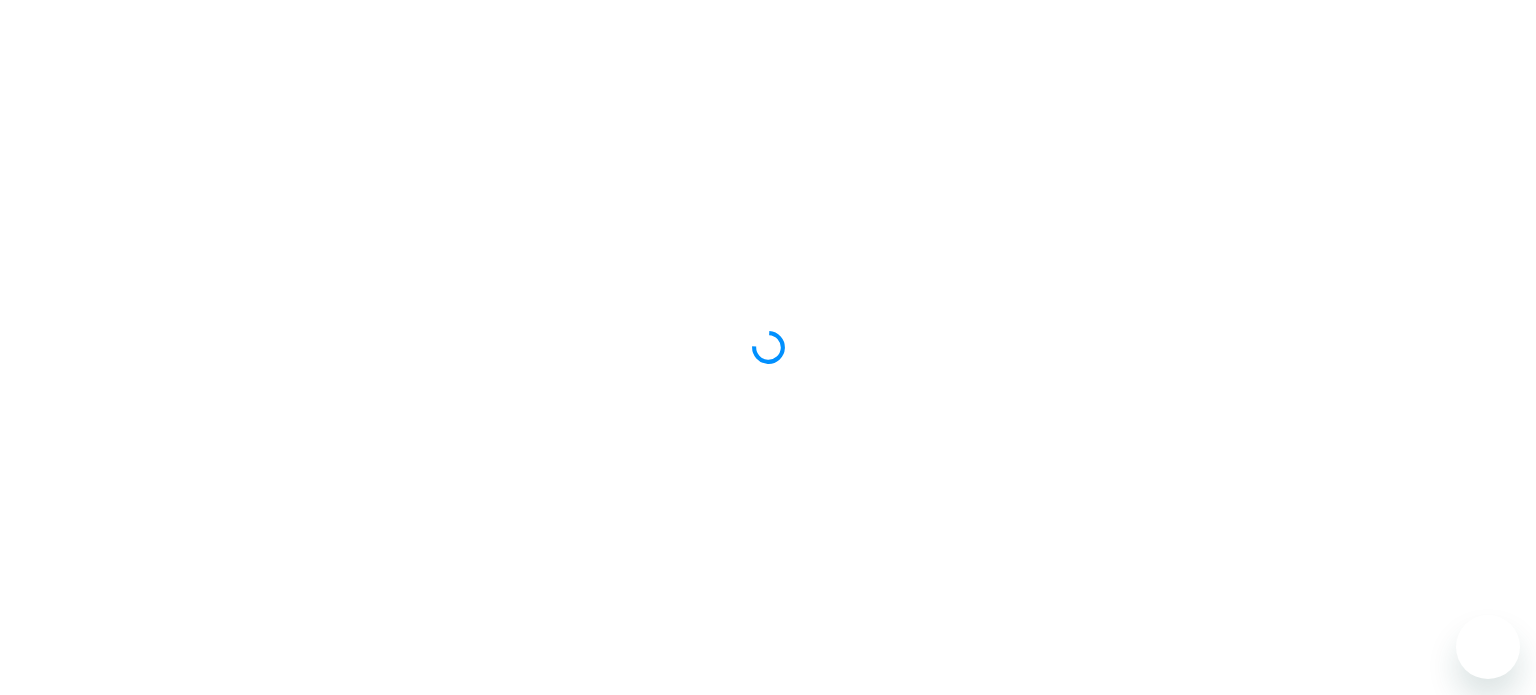 scroll, scrollTop: 0, scrollLeft: 0, axis: both 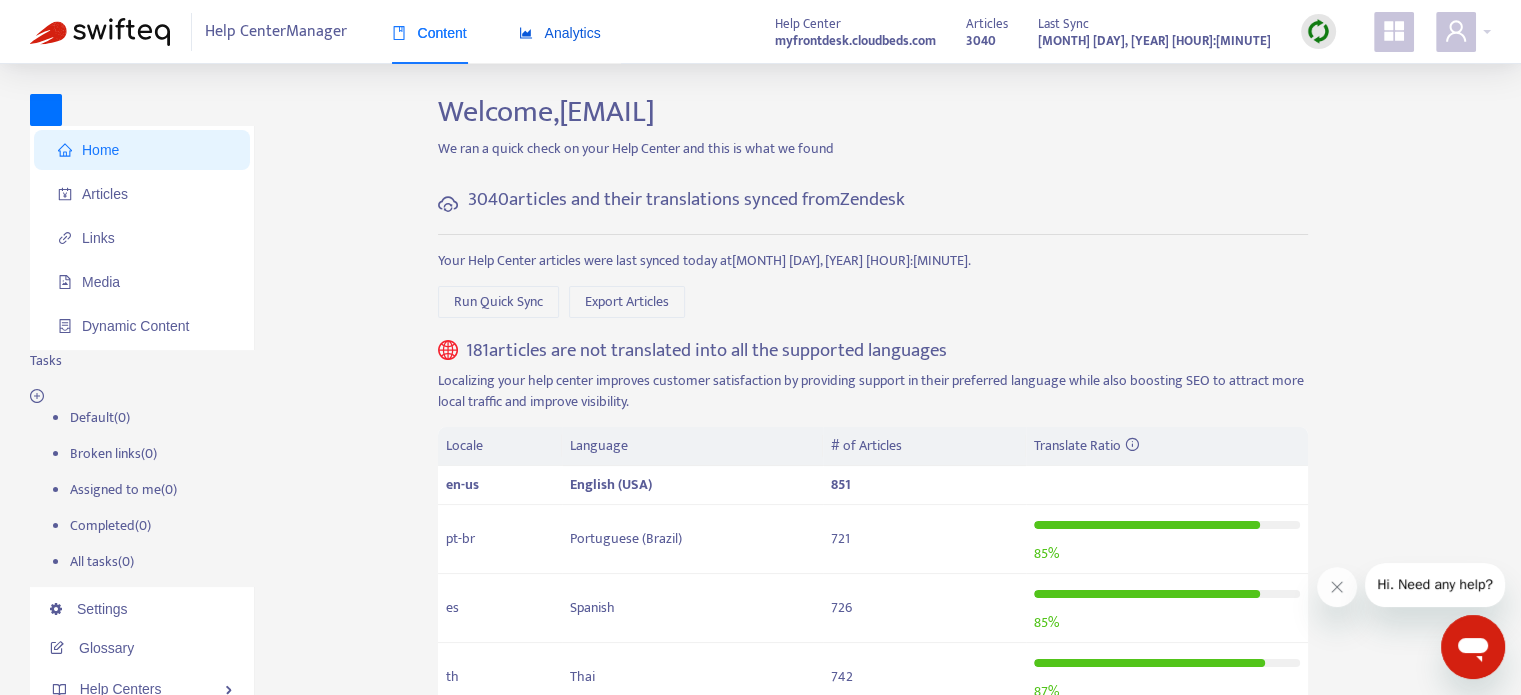 click on "Analytics" at bounding box center (560, 33) 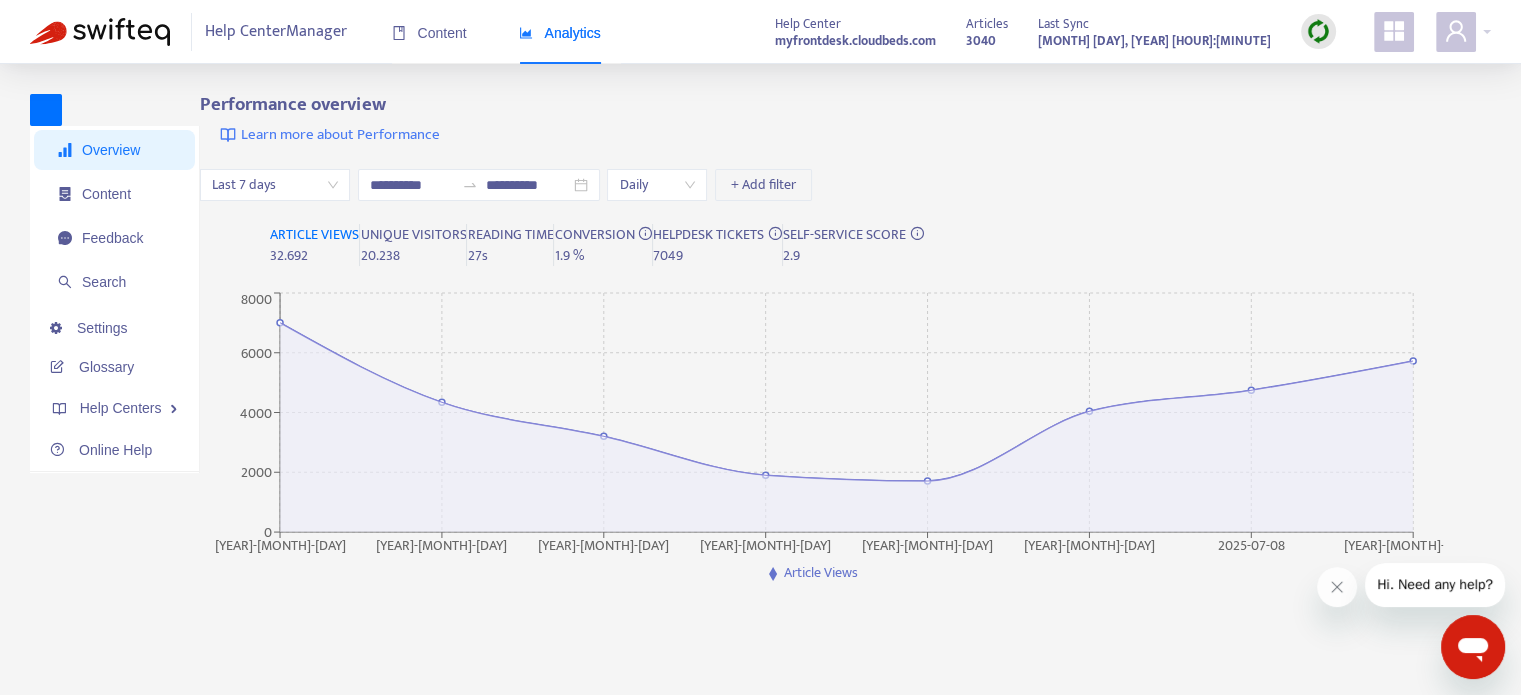 click on "CONVERSION" at bounding box center [413, 234] 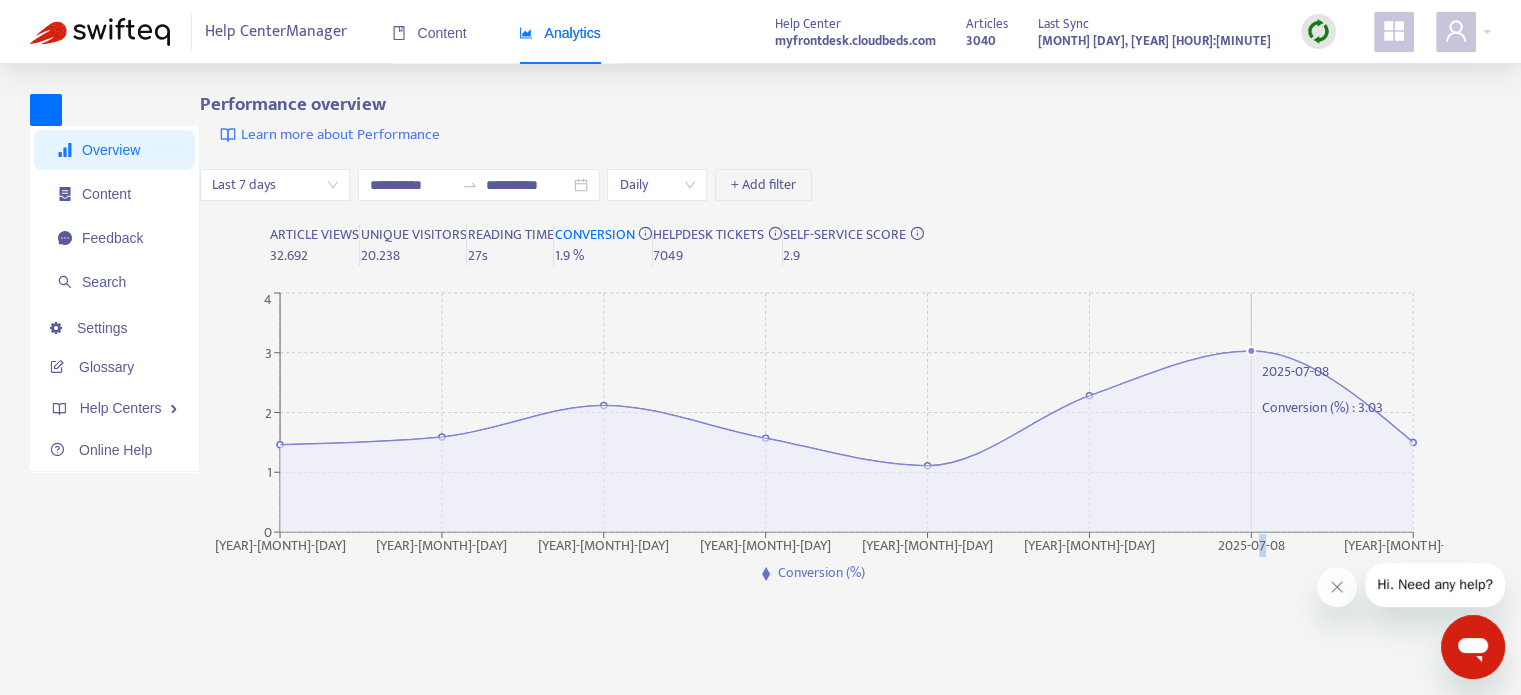 click on "[YEAR]-[MONTH]-[DAY] [YEAR]-[MONTH]-[DAY] [YEAR]-[MONTH]-[DAY] [YEAR]-[MONTH]-[DAY] [YEAR]-[MONTH]-[DAY] [YEAR]-[MONTH]-[DAY] [YEAR]-[MONTH]-[DAY] [YEAR]-[MONTH]-[DAY] 0 1 2 3 4" at bounding box center [821, 438] 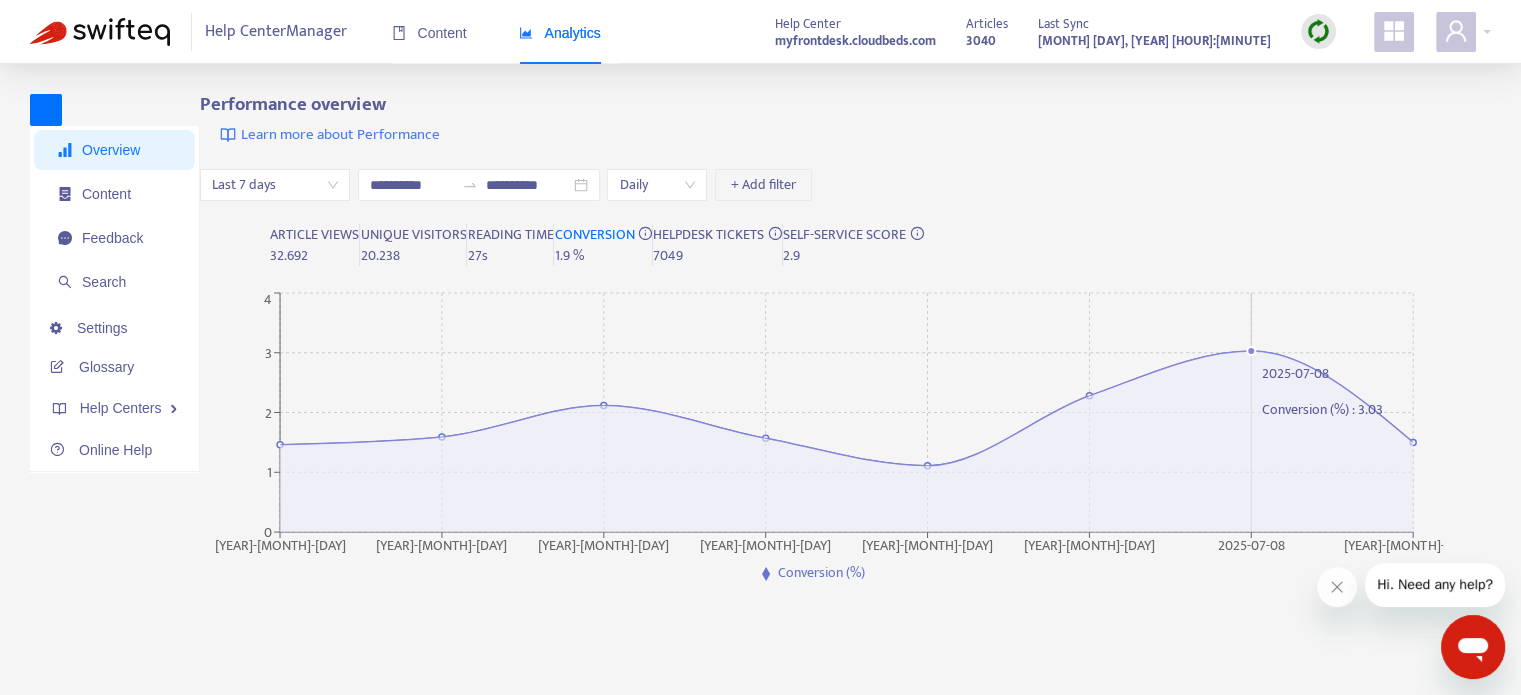 click at bounding box center (846, 441) 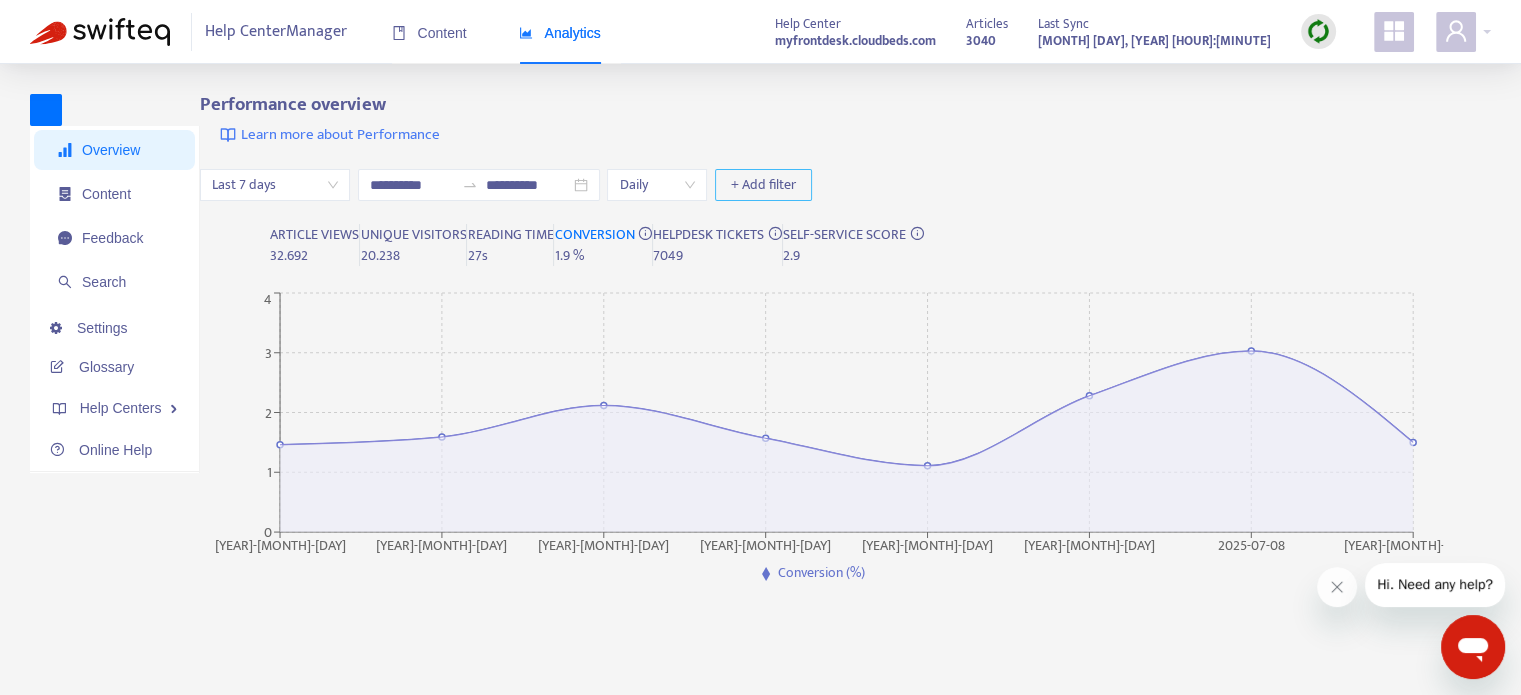click on "+ Add filter" at bounding box center [763, 185] 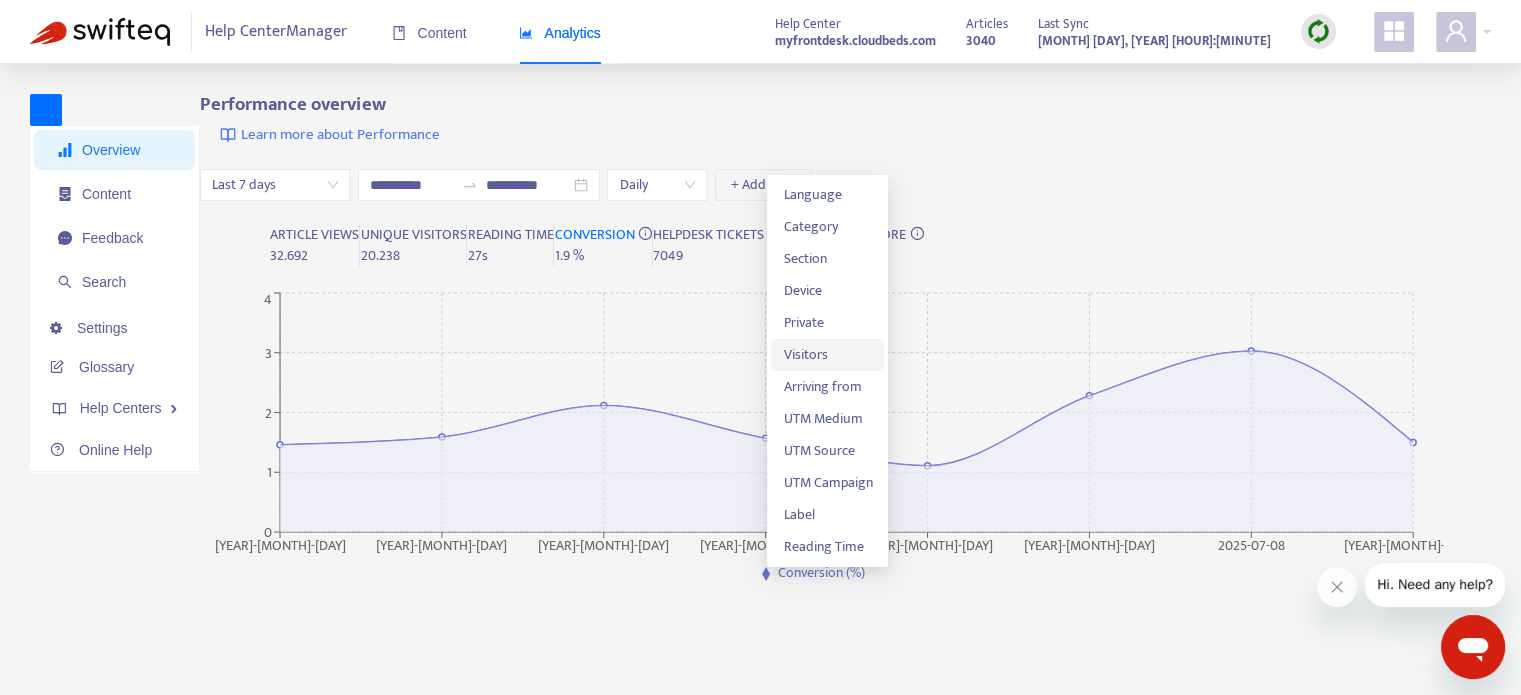 click on "Visitors" at bounding box center (827, 355) 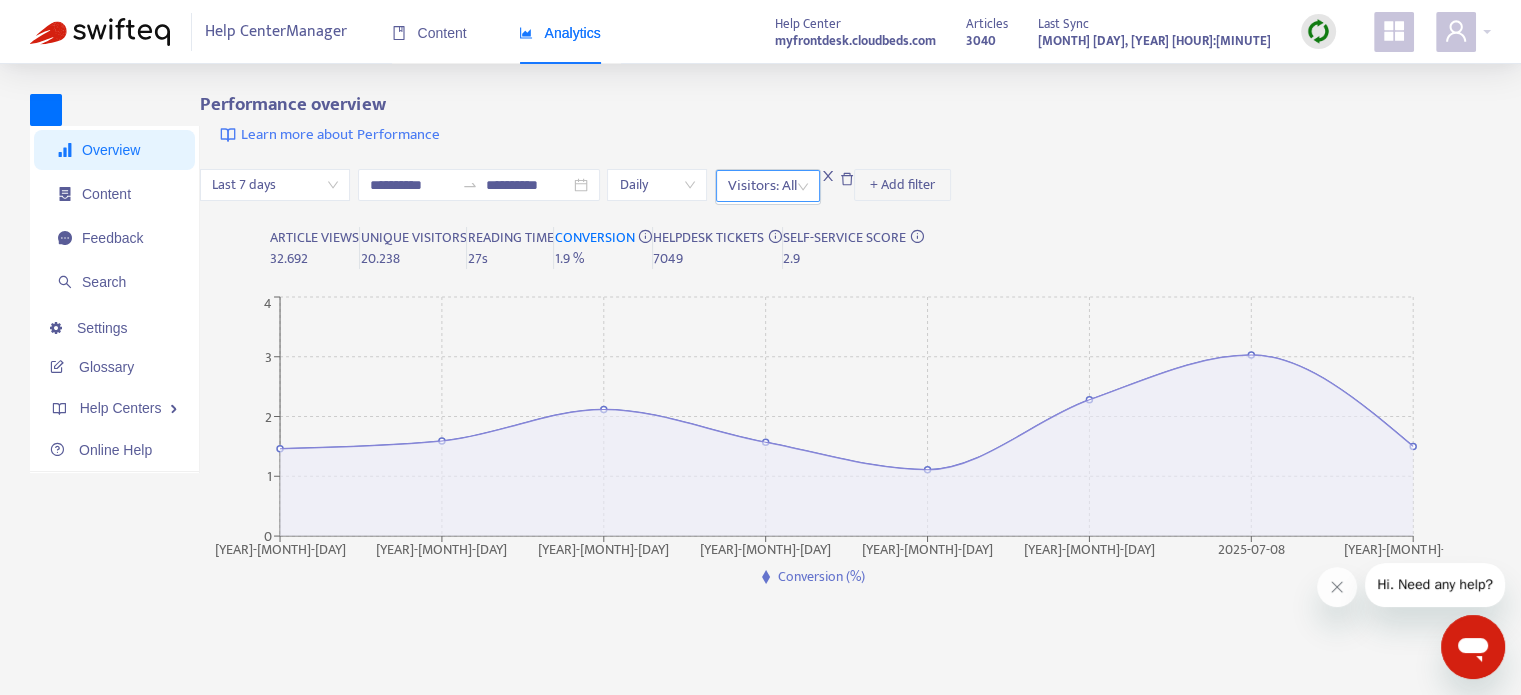click on "Visitors: All" at bounding box center [768, 186] 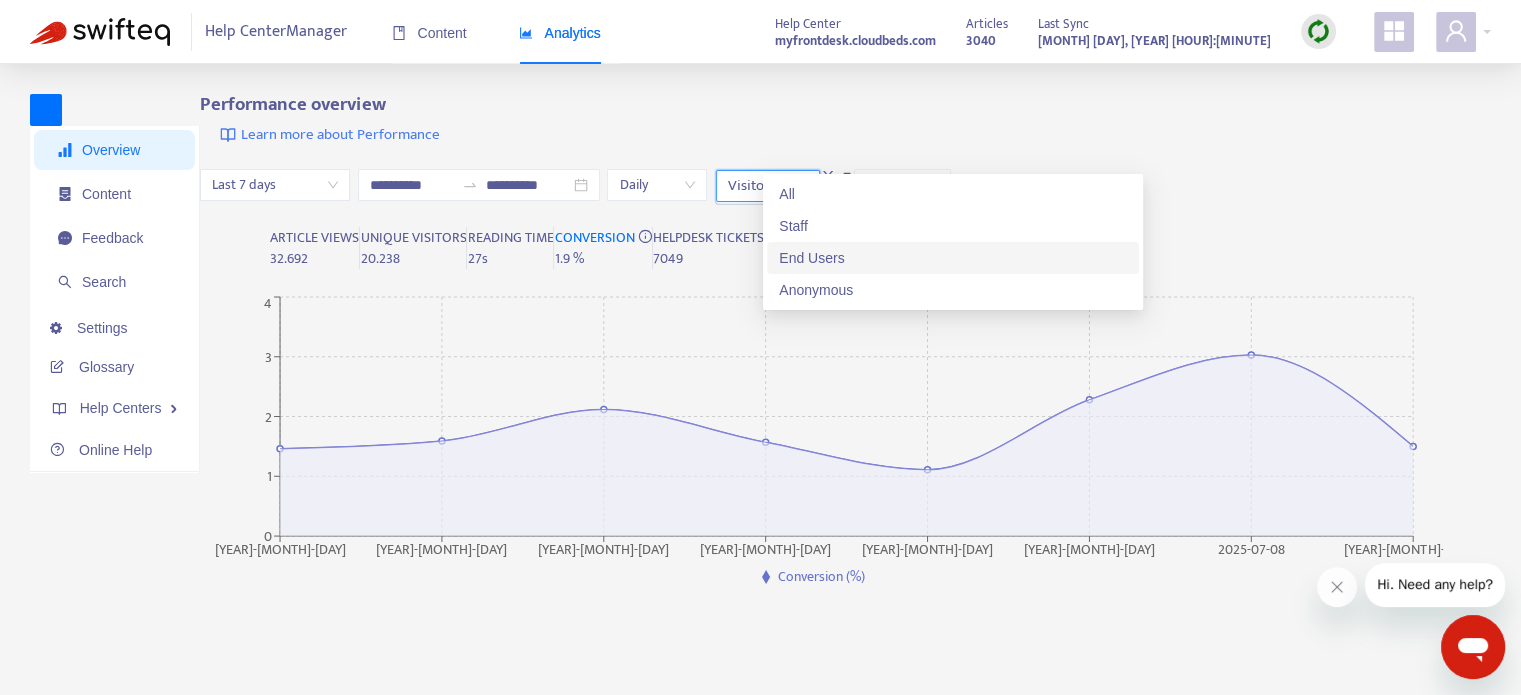 click on "End Users" at bounding box center (953, 258) 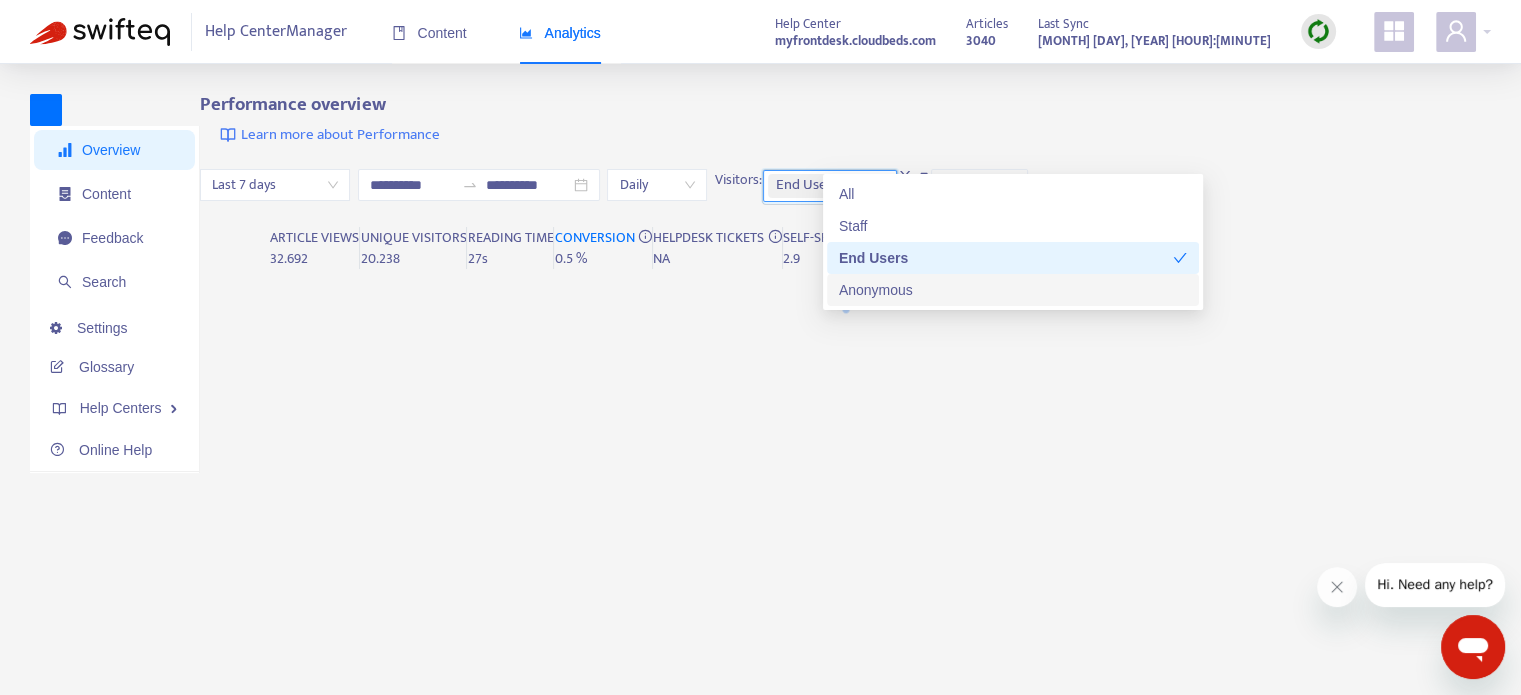 click on "Anonymous" at bounding box center (1013, 290) 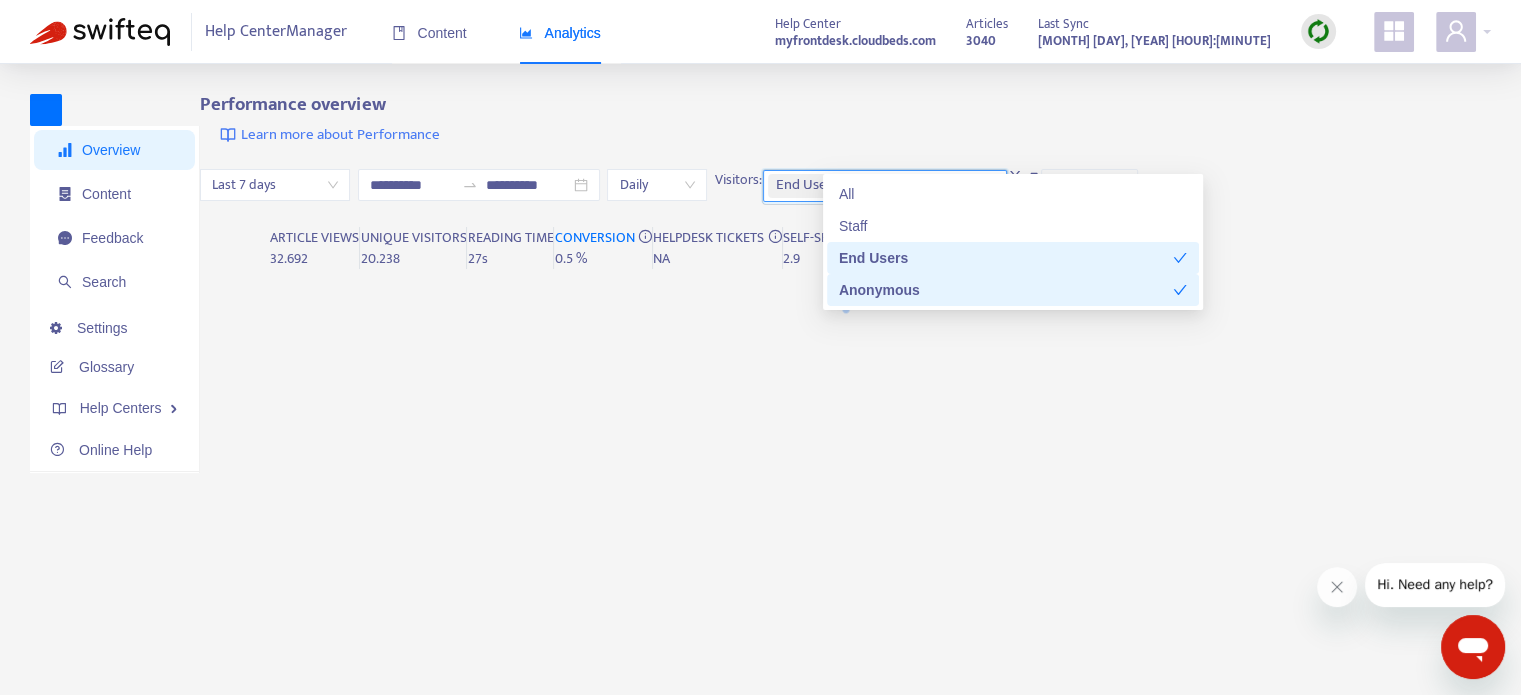 click on "**********" at bounding box center (760, 426) 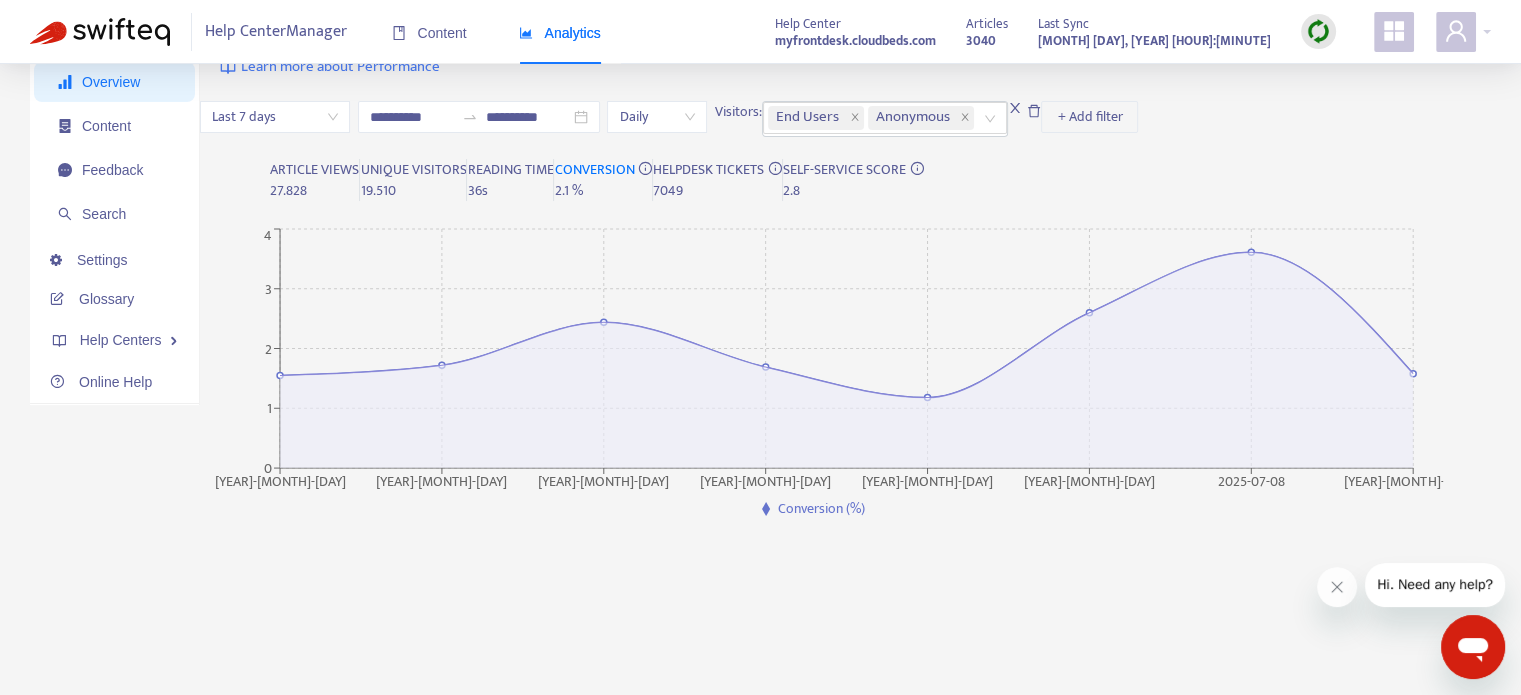 scroll, scrollTop: 0, scrollLeft: 0, axis: both 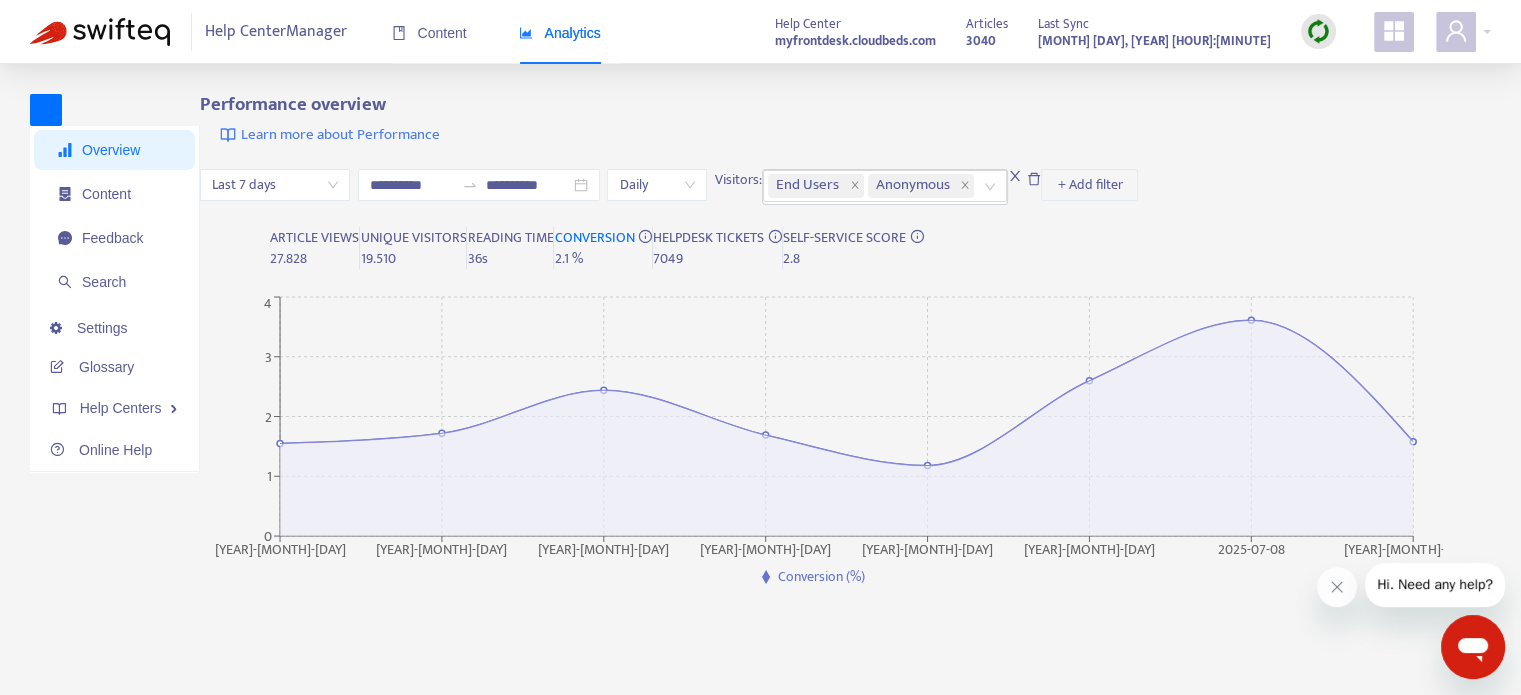 click on "Last 7 days" at bounding box center [275, 185] 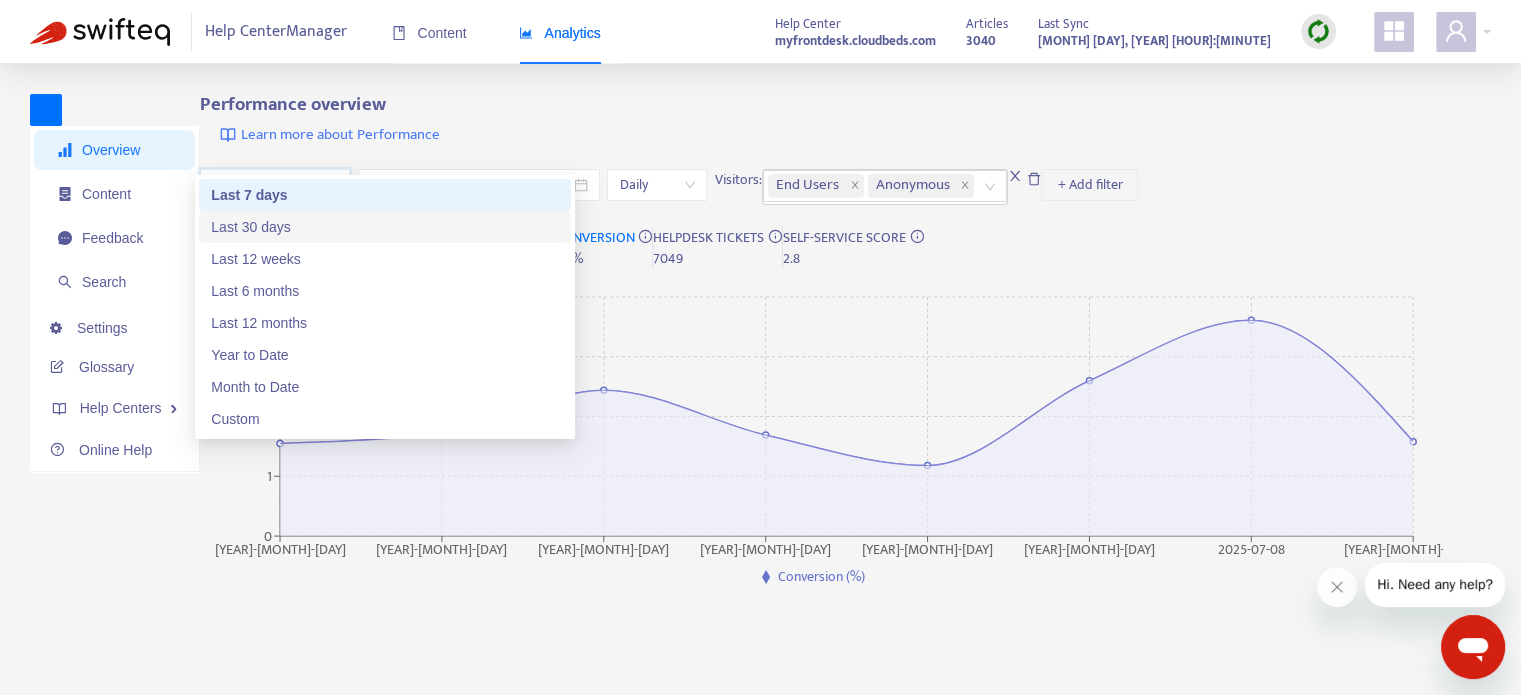 drag, startPoint x: 321, startPoint y: 222, endPoint x: 484, endPoint y: 247, distance: 164.90604 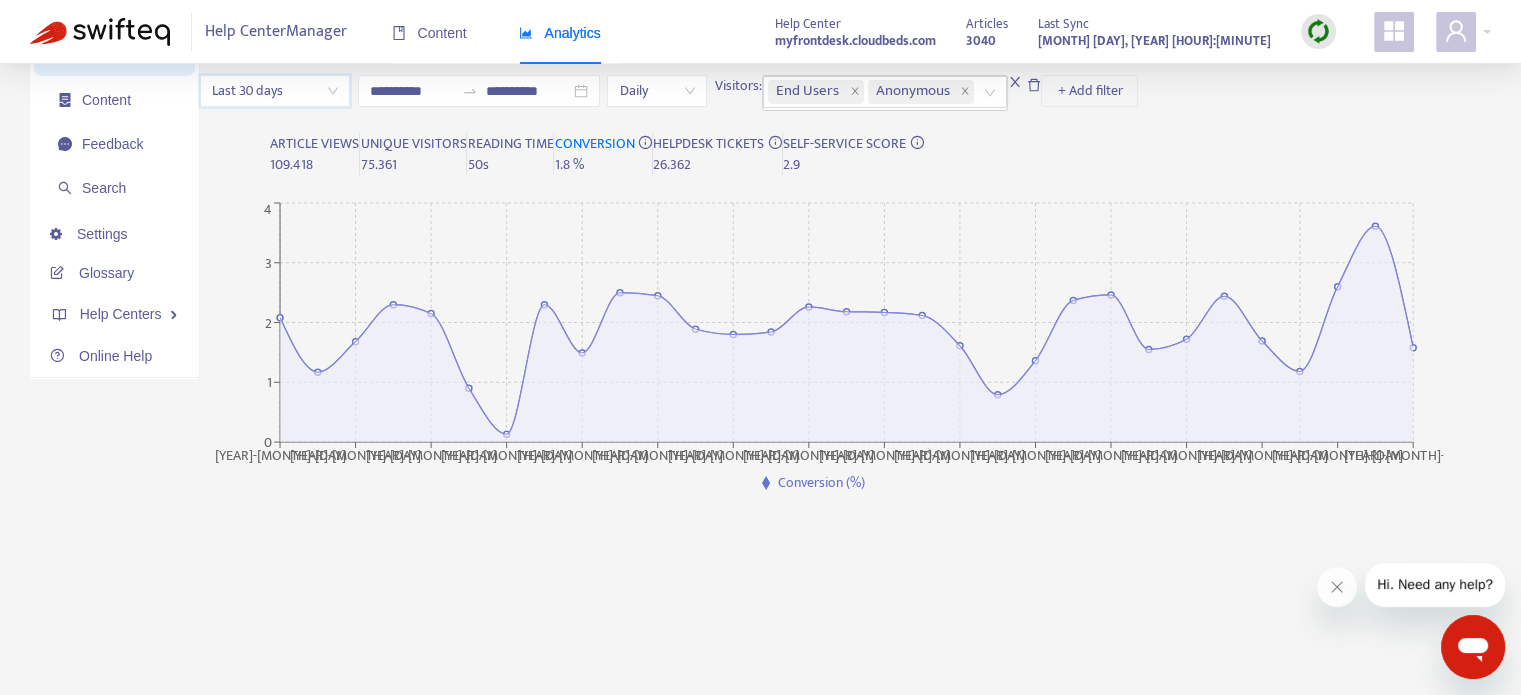 scroll, scrollTop: 0, scrollLeft: 0, axis: both 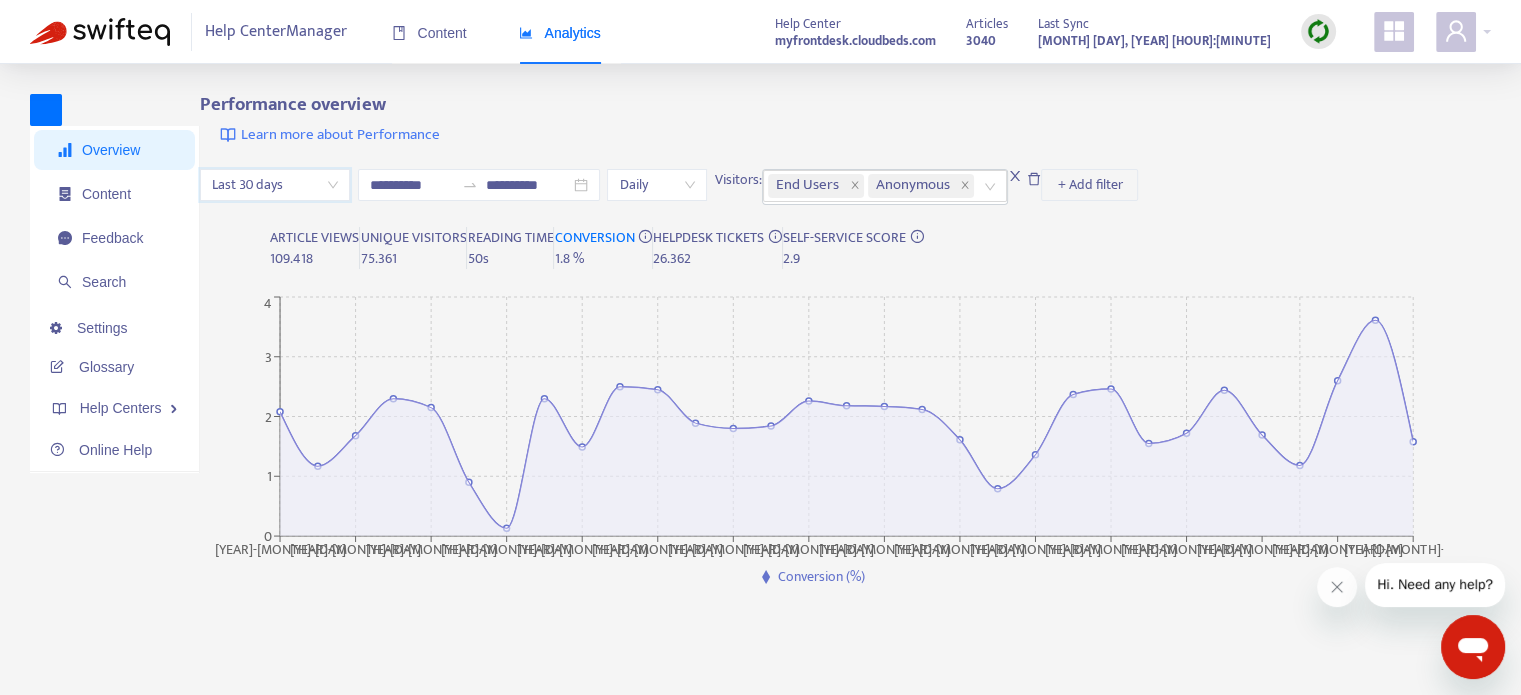 click on "Last 30 days" at bounding box center [275, 185] 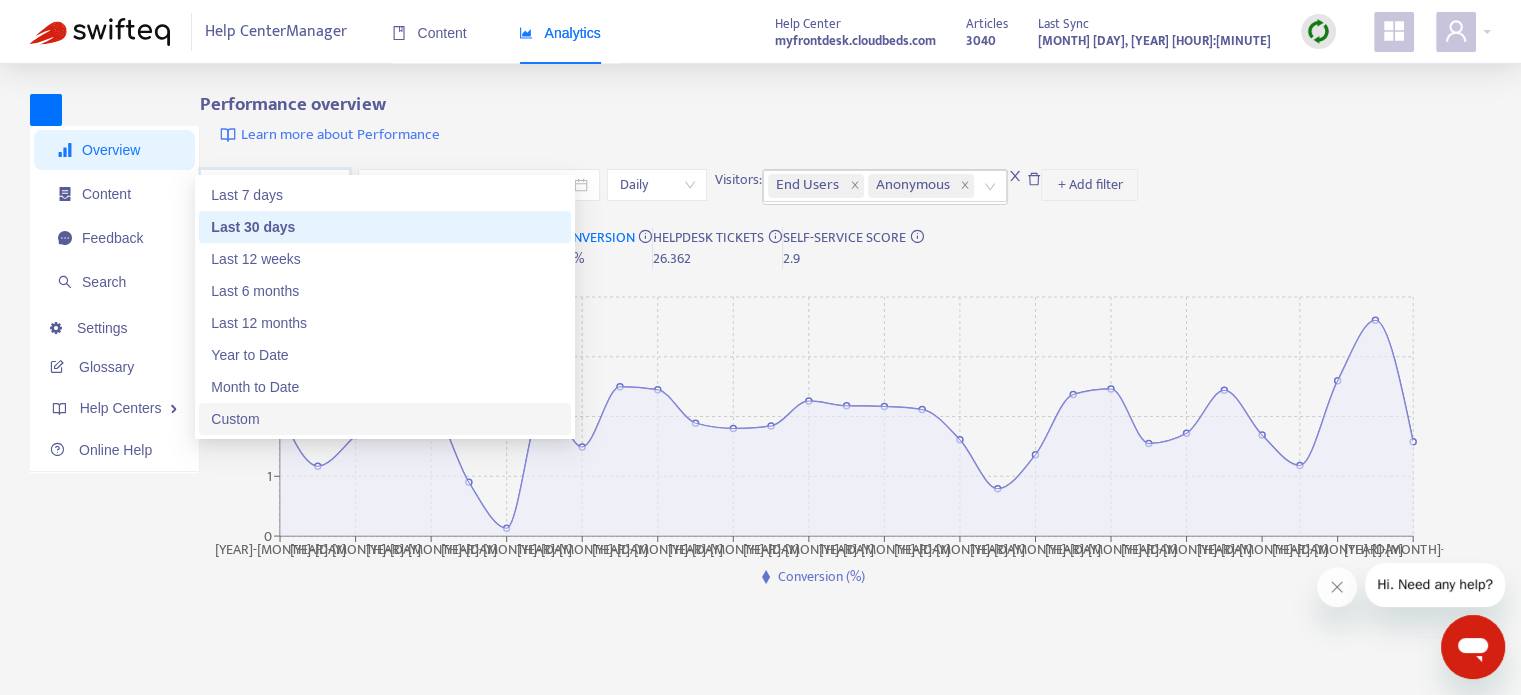 click on "Custom" at bounding box center [0, 0] 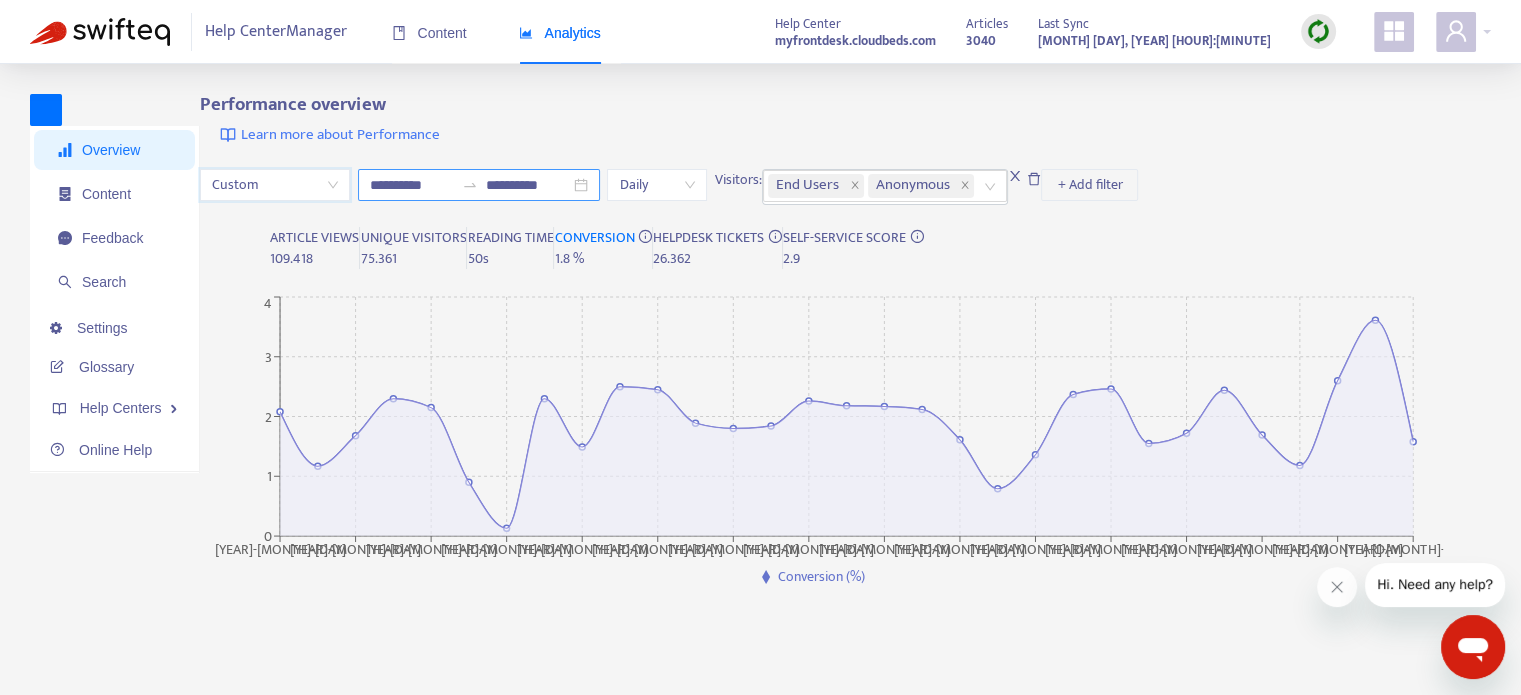 click on "**********" at bounding box center [412, 185] 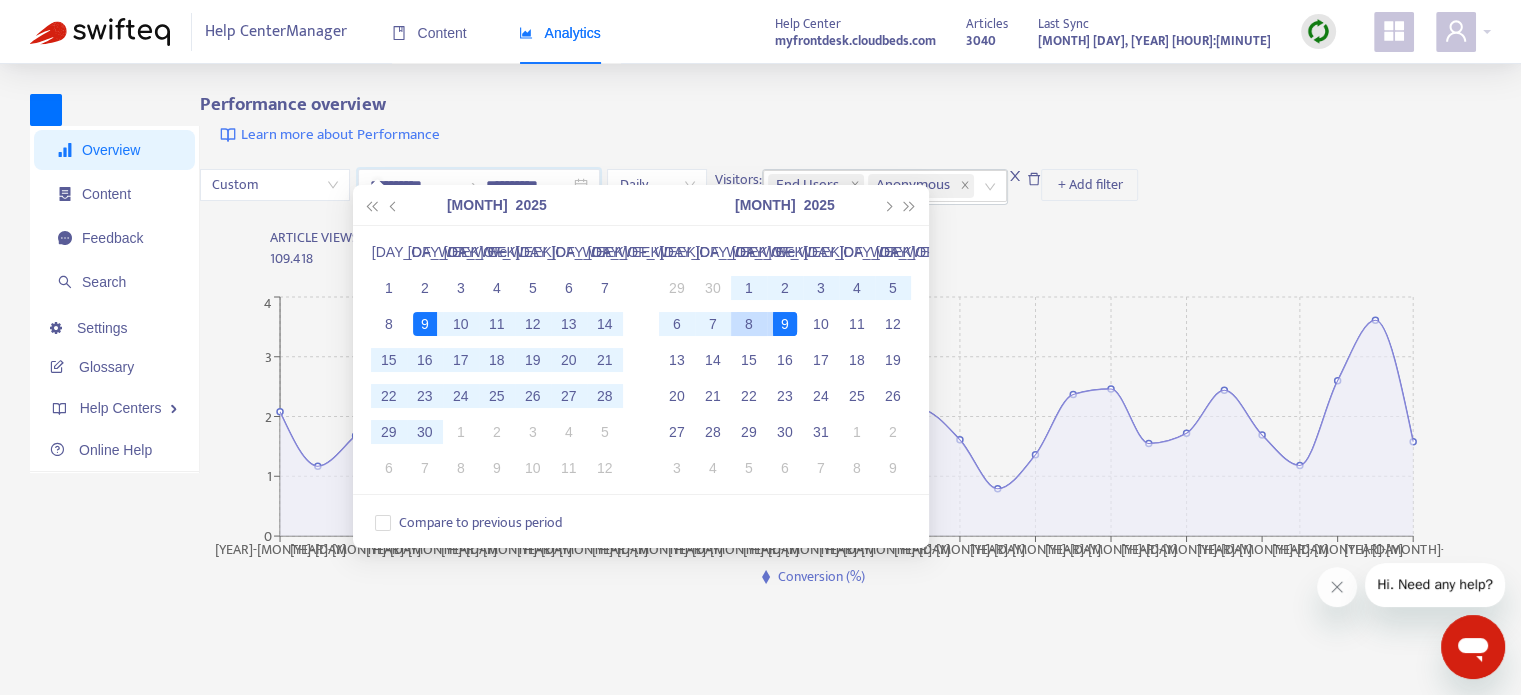 click on "8" at bounding box center (749, 324) 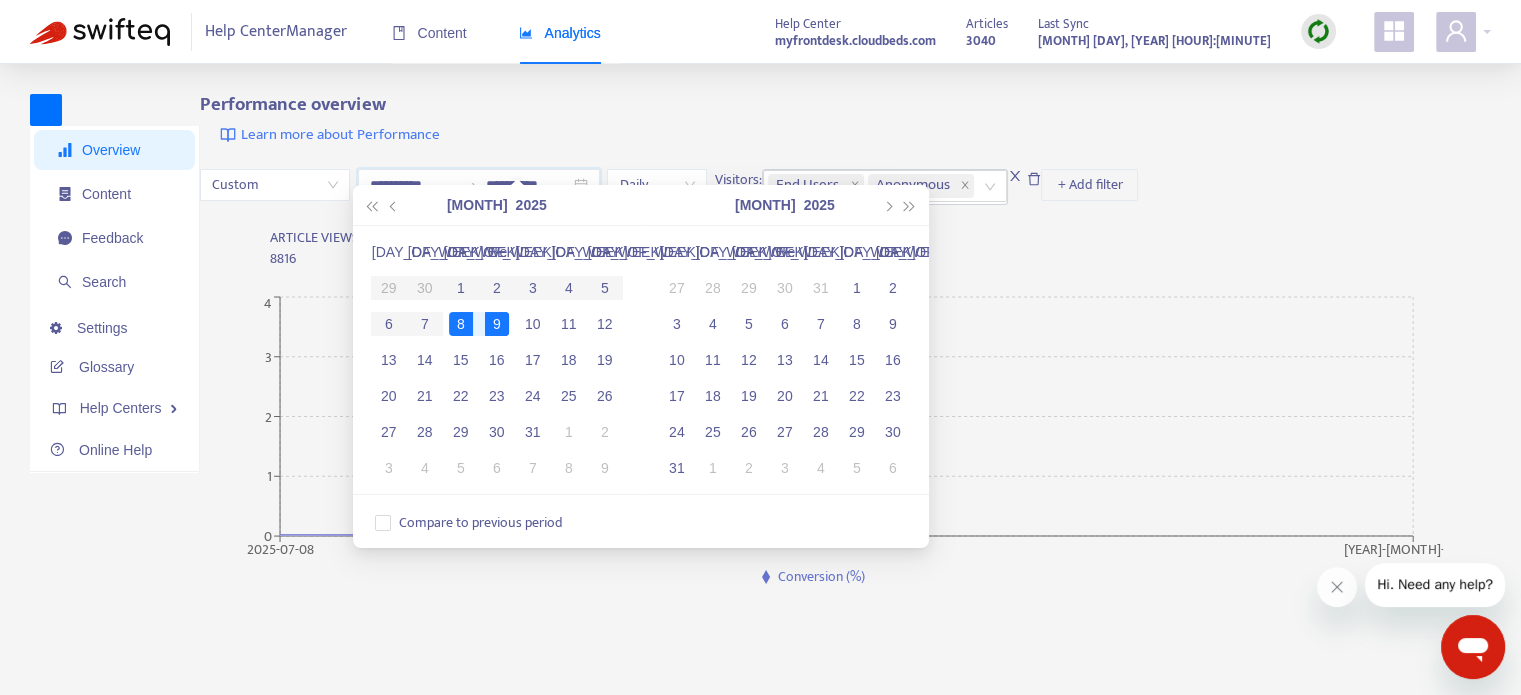 click on "8" at bounding box center [461, 324] 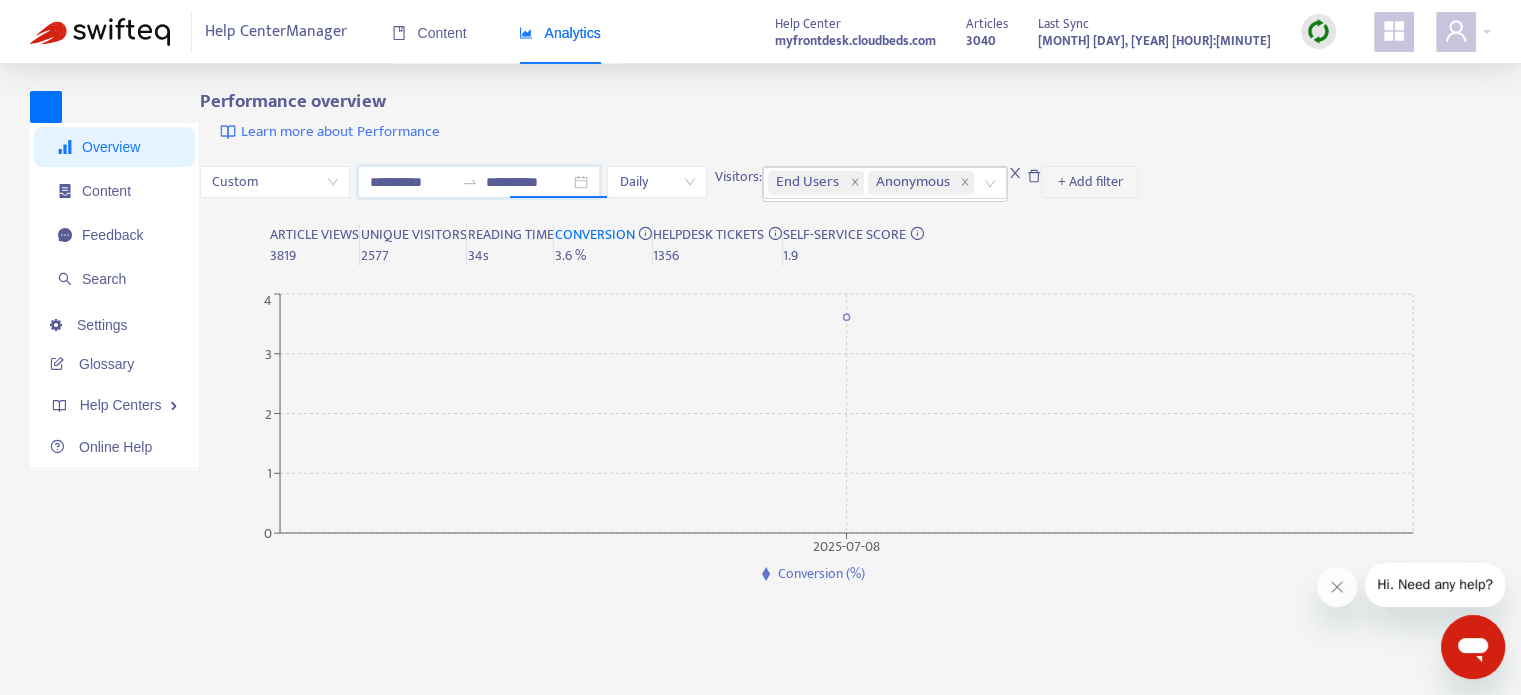 scroll, scrollTop: 0, scrollLeft: 0, axis: both 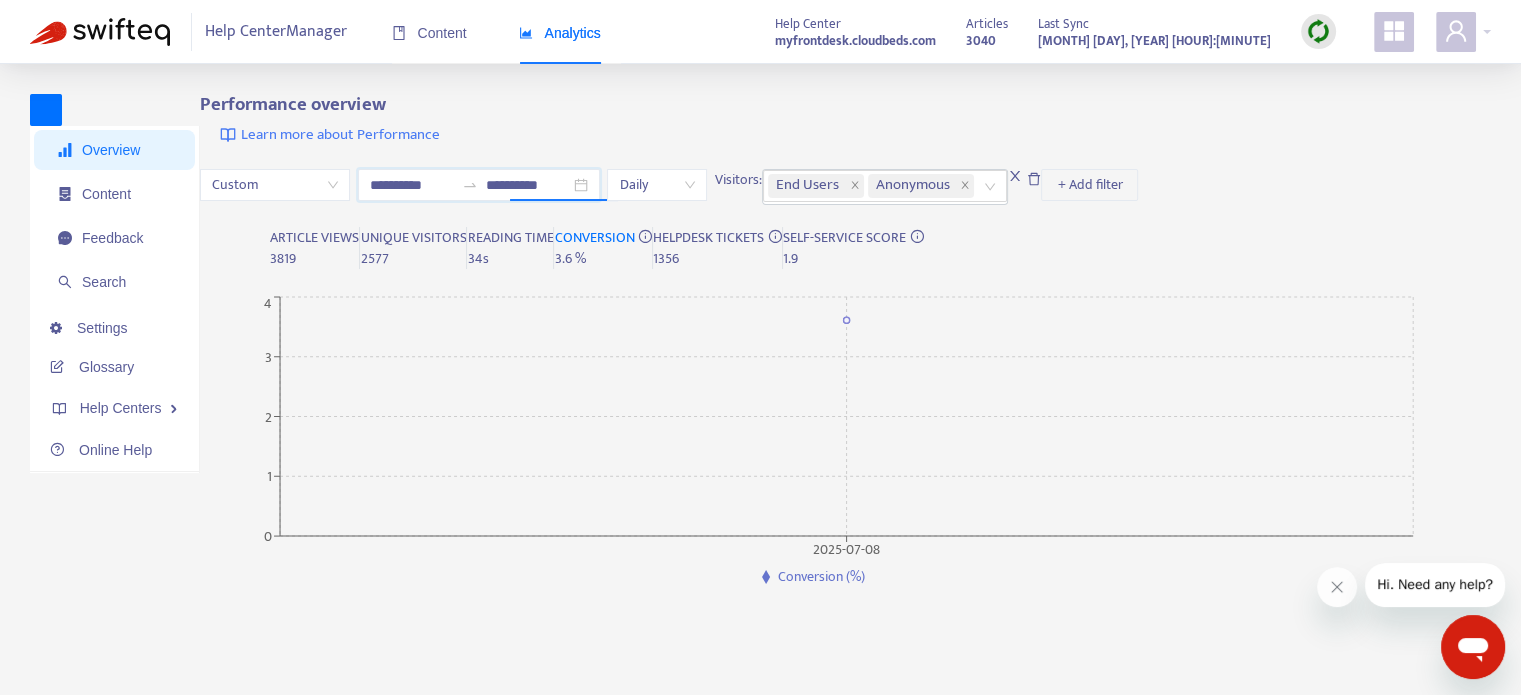 click on "CONVERSION" at bounding box center [594, 237] 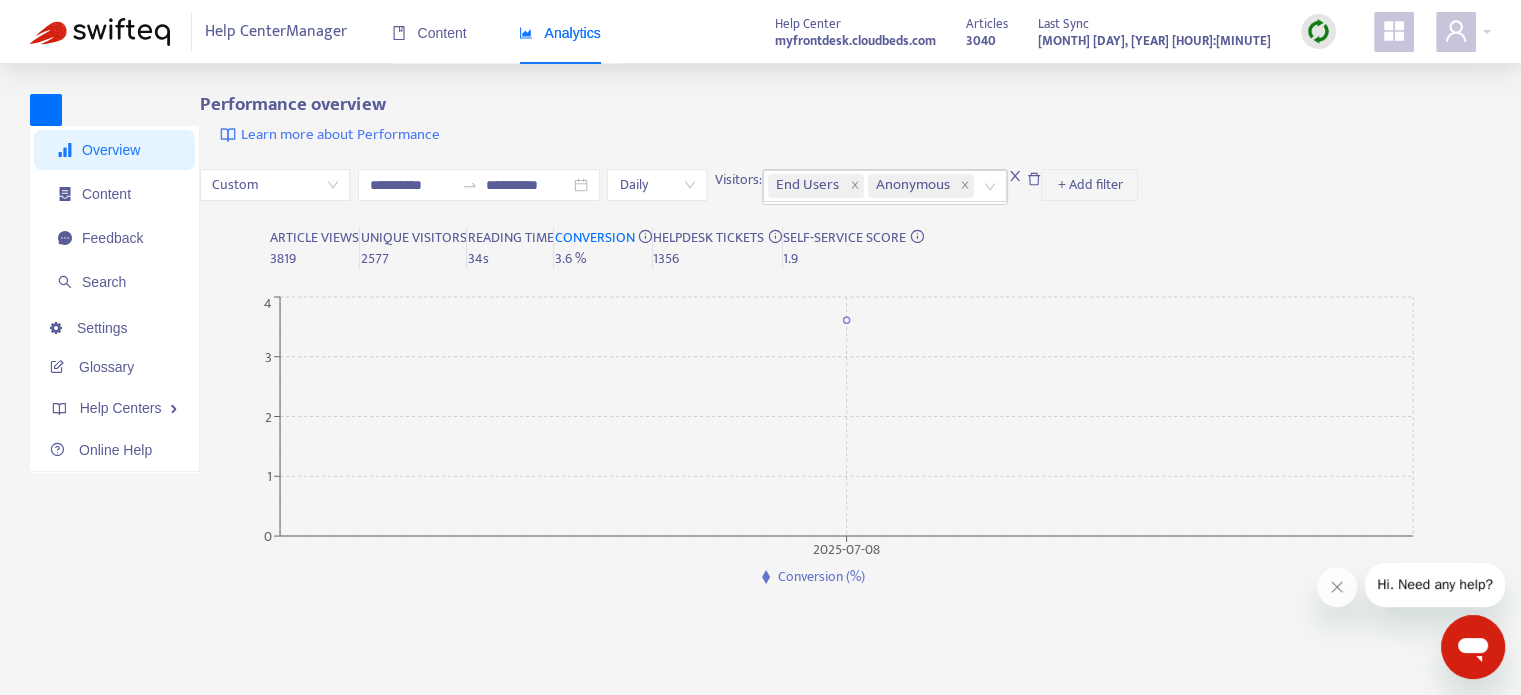 click on "Custom" at bounding box center (275, 185) 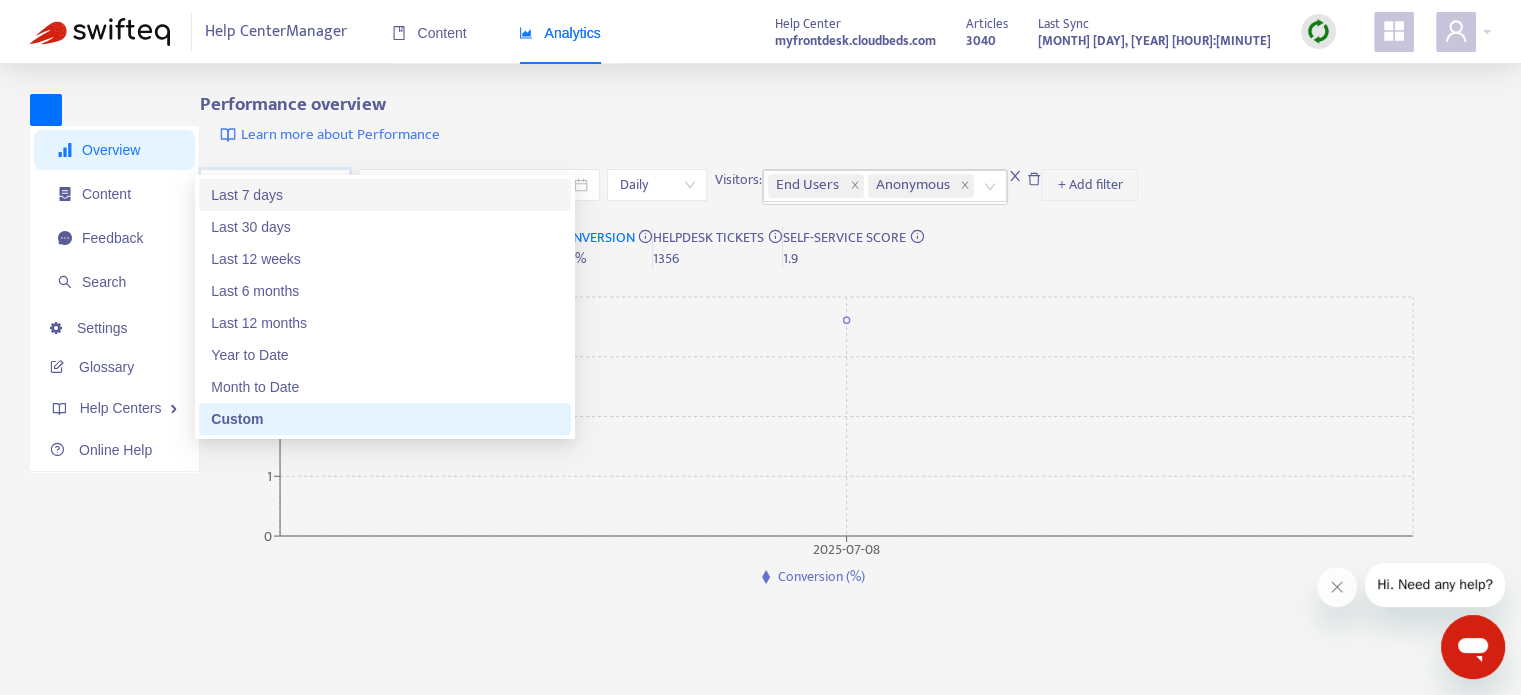 click on "Last 7 days" at bounding box center (0, 0) 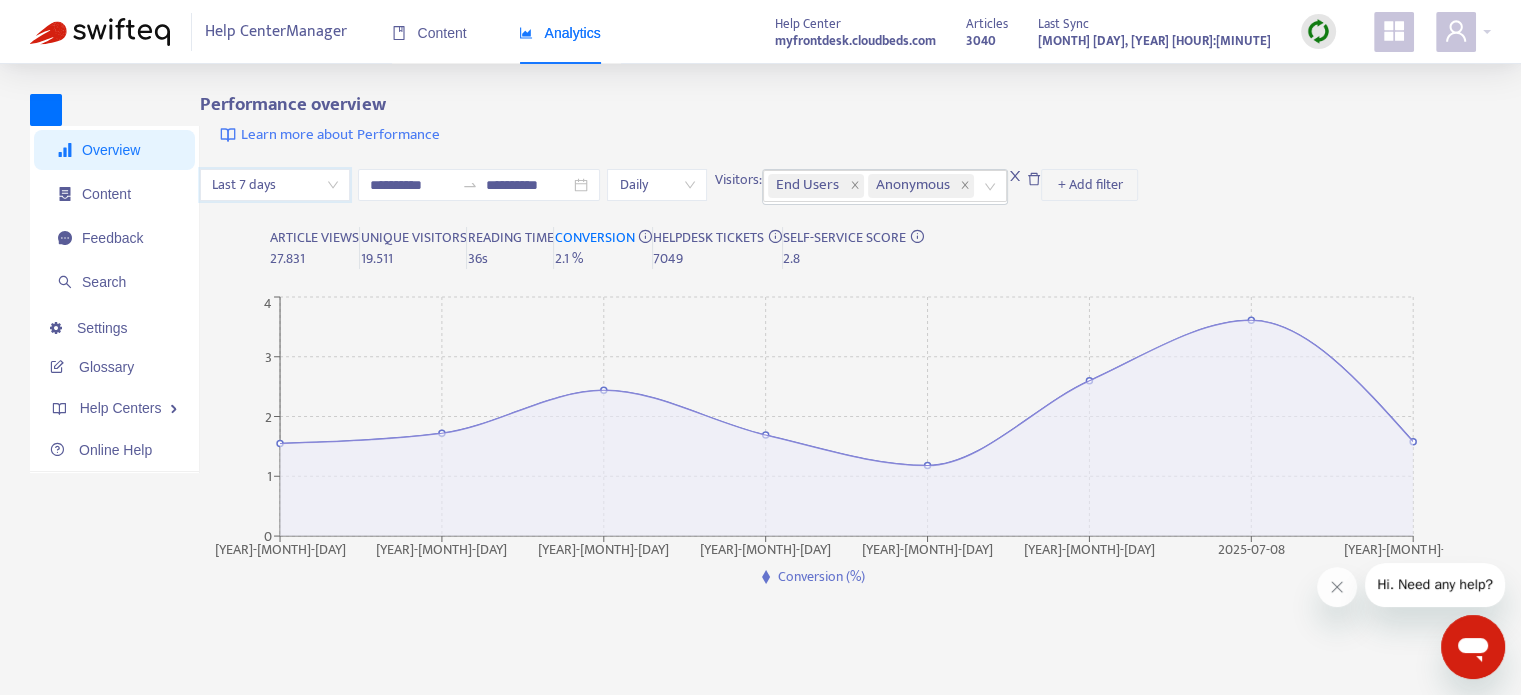 click on "Last 7 days" at bounding box center [275, 185] 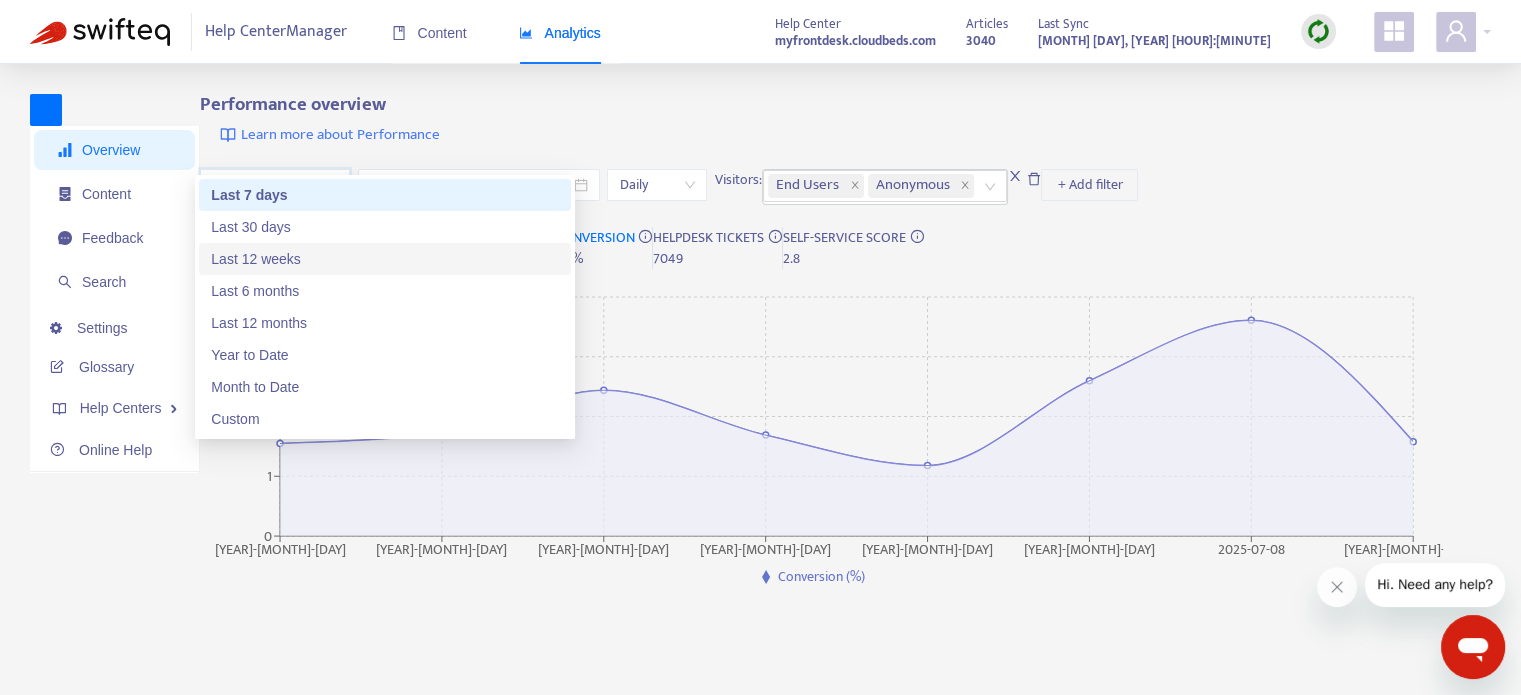 click on "Last 12 weeks" at bounding box center [0, 0] 